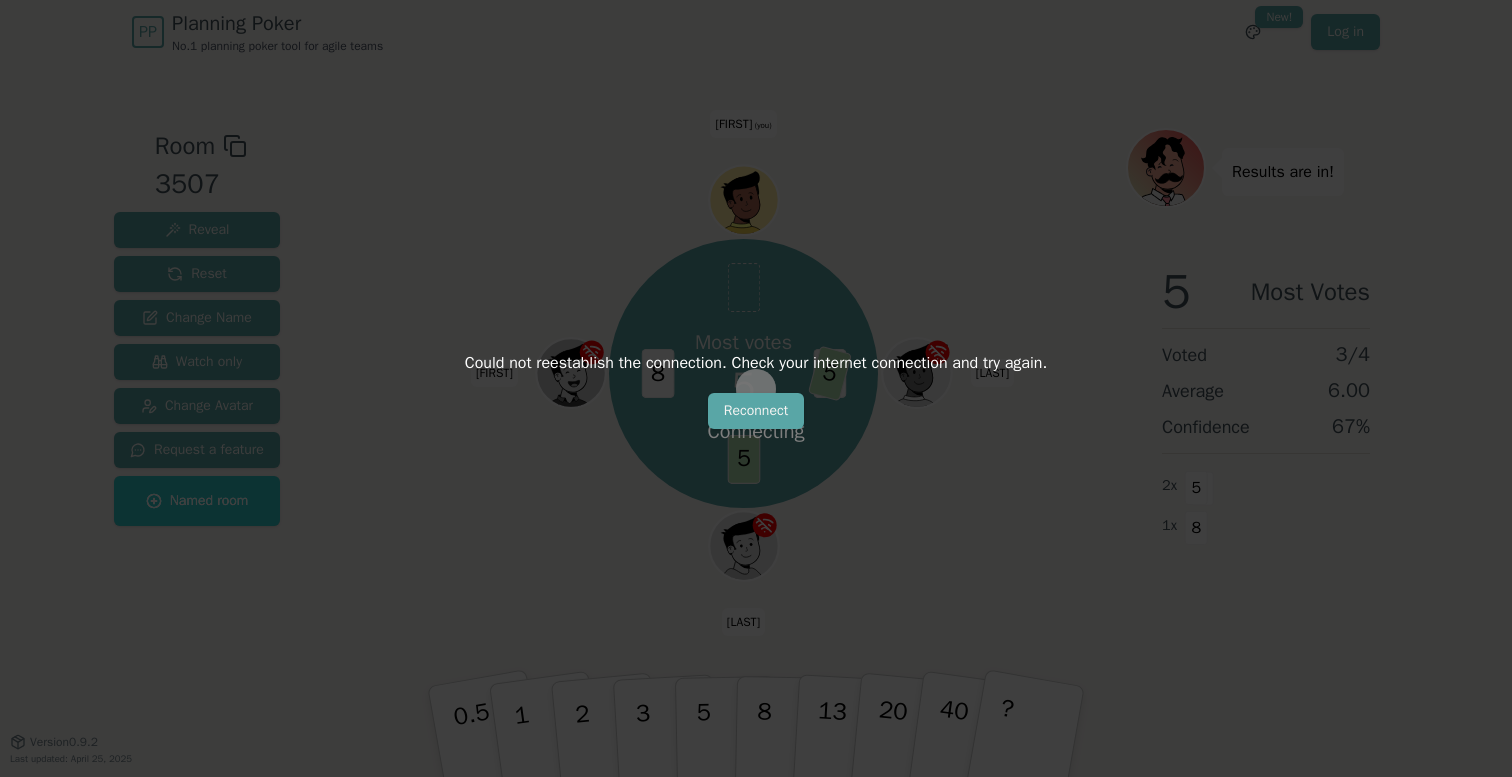 scroll, scrollTop: 0, scrollLeft: 0, axis: both 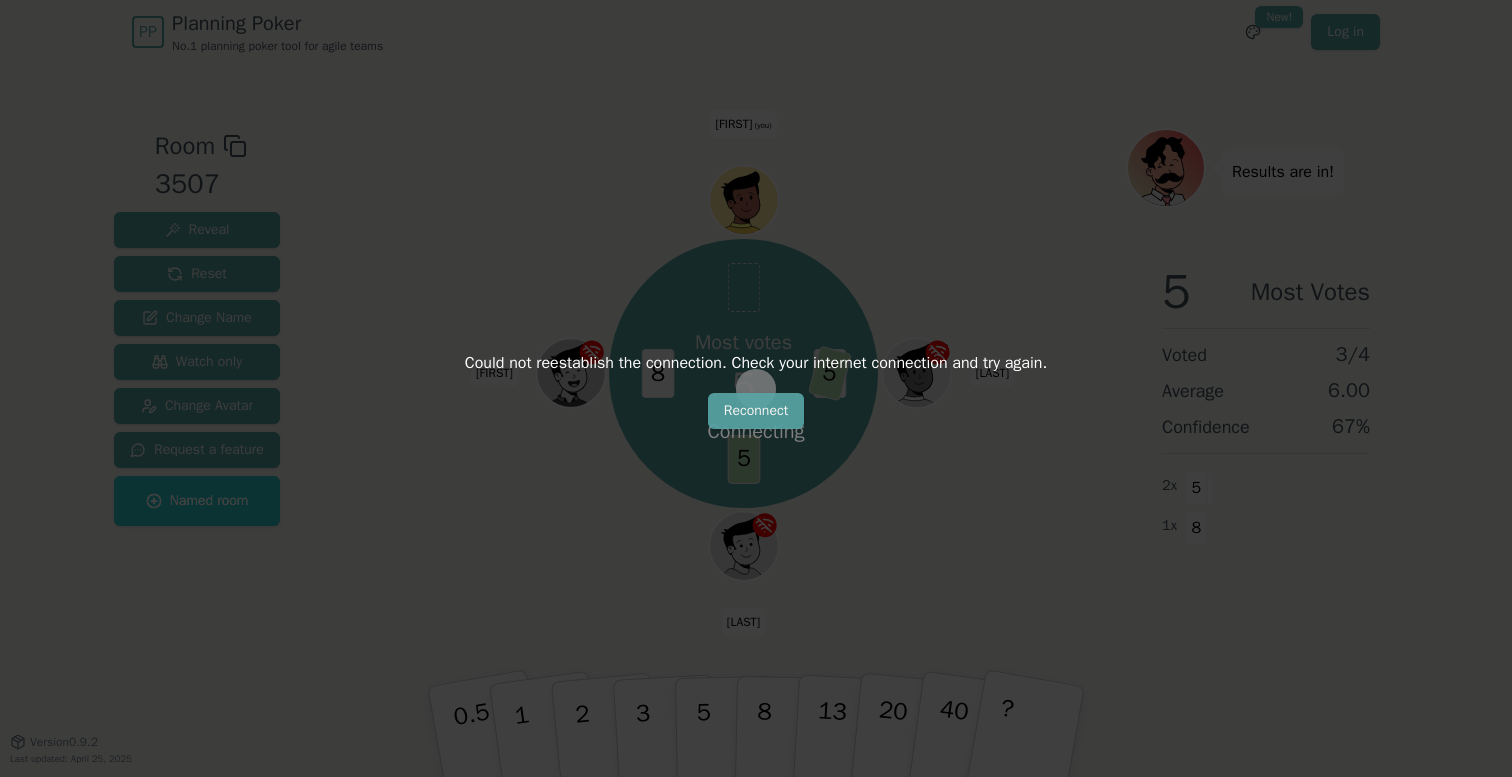 click on "Reconnect" at bounding box center (756, 411) 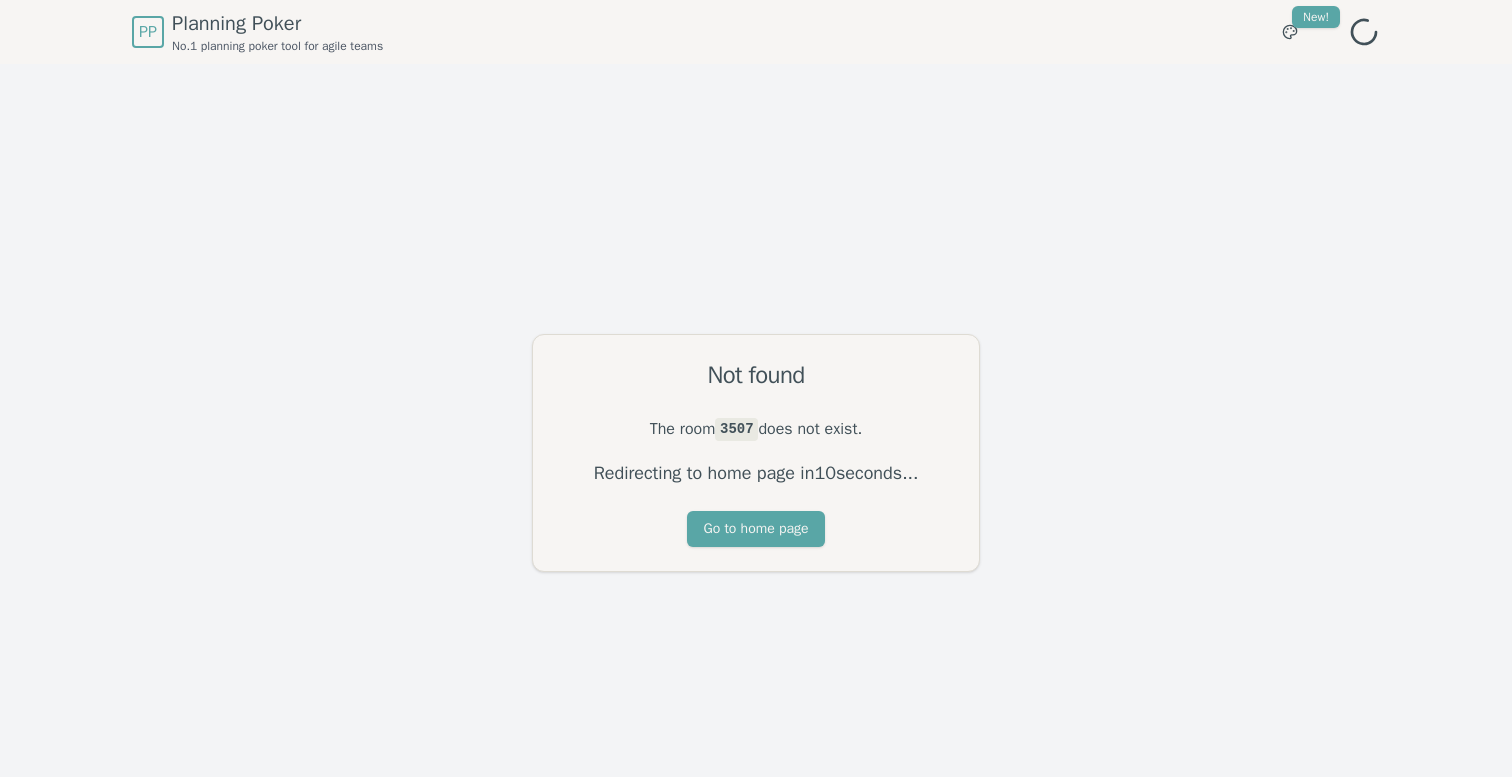 scroll, scrollTop: 0, scrollLeft: 0, axis: both 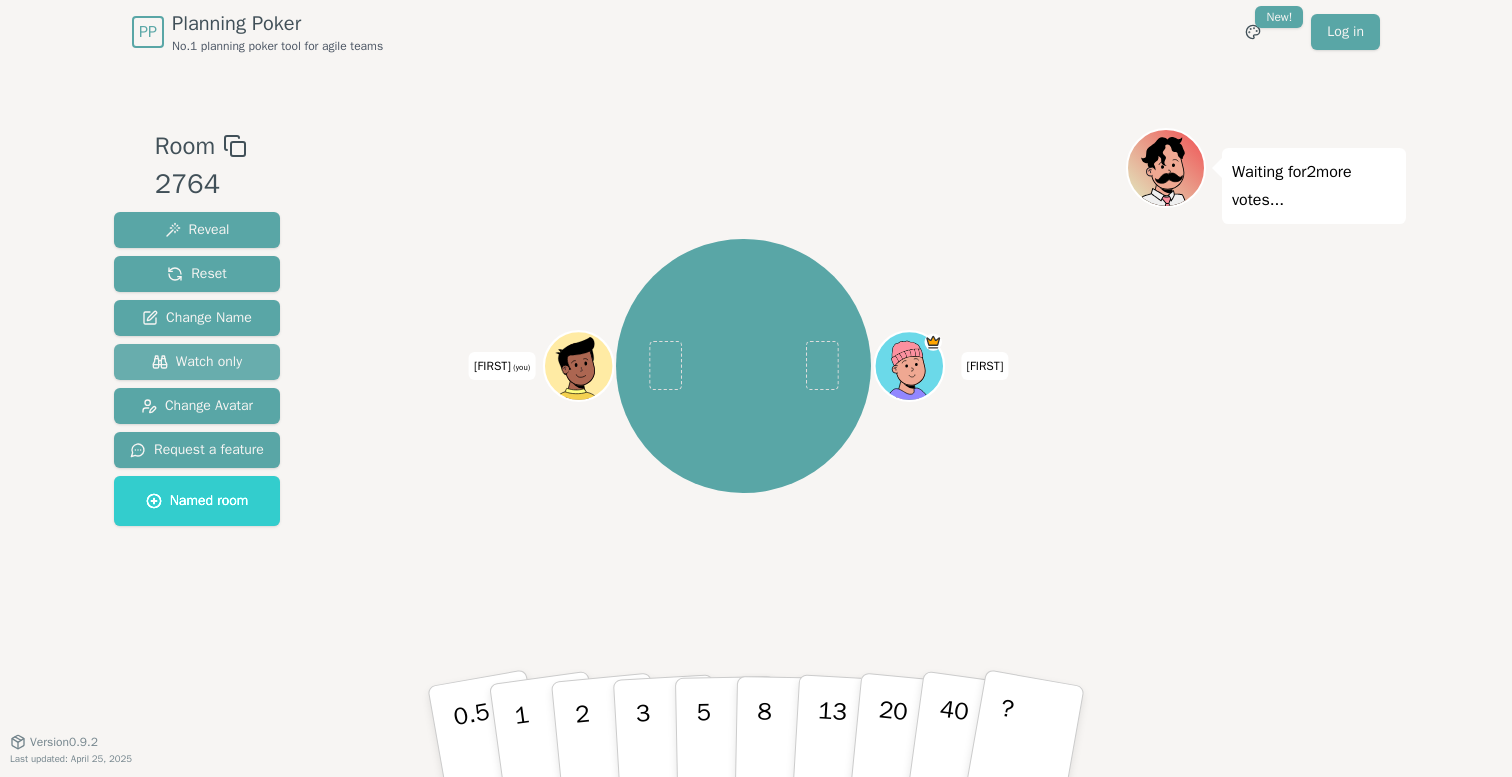 click on "Watch only" at bounding box center [197, 230] 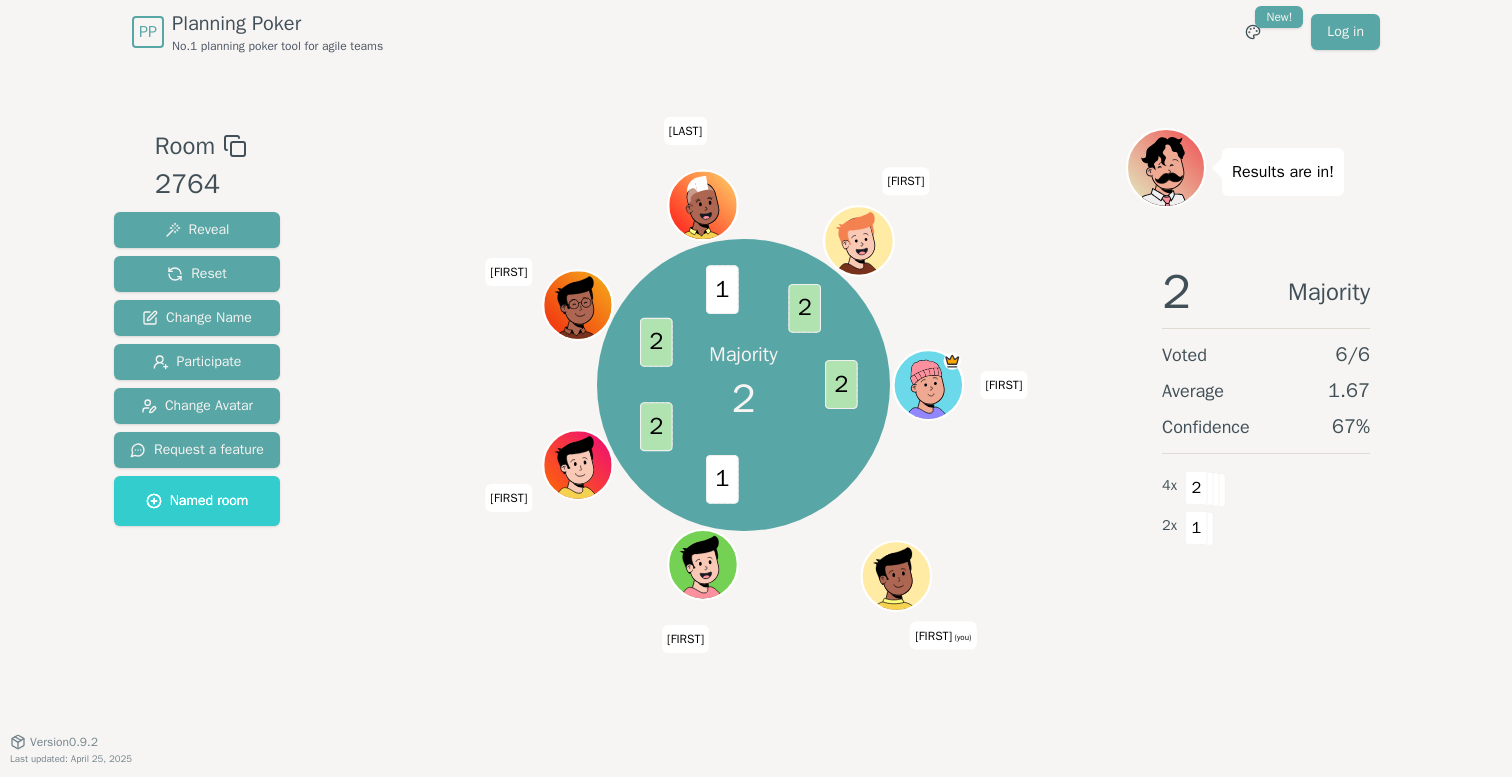 click on "Room 2764 Reveal Reset Change Name Participate Change Avatar Request a feature Named room Majority 2 2 1 2 2 1 2 Intsab Pooja   (you) vikas Awais Jawad Syed Hamza   Results are in! 2 Majority Voted 6 / 6 Average 1.67 Confidence 67 % 4 x 2 2 x 1 0.5 1 2 3 5 8 13 20 40 ? Version  0.9.2 Last updated:   April 25, 2025" at bounding box center [756, 402] 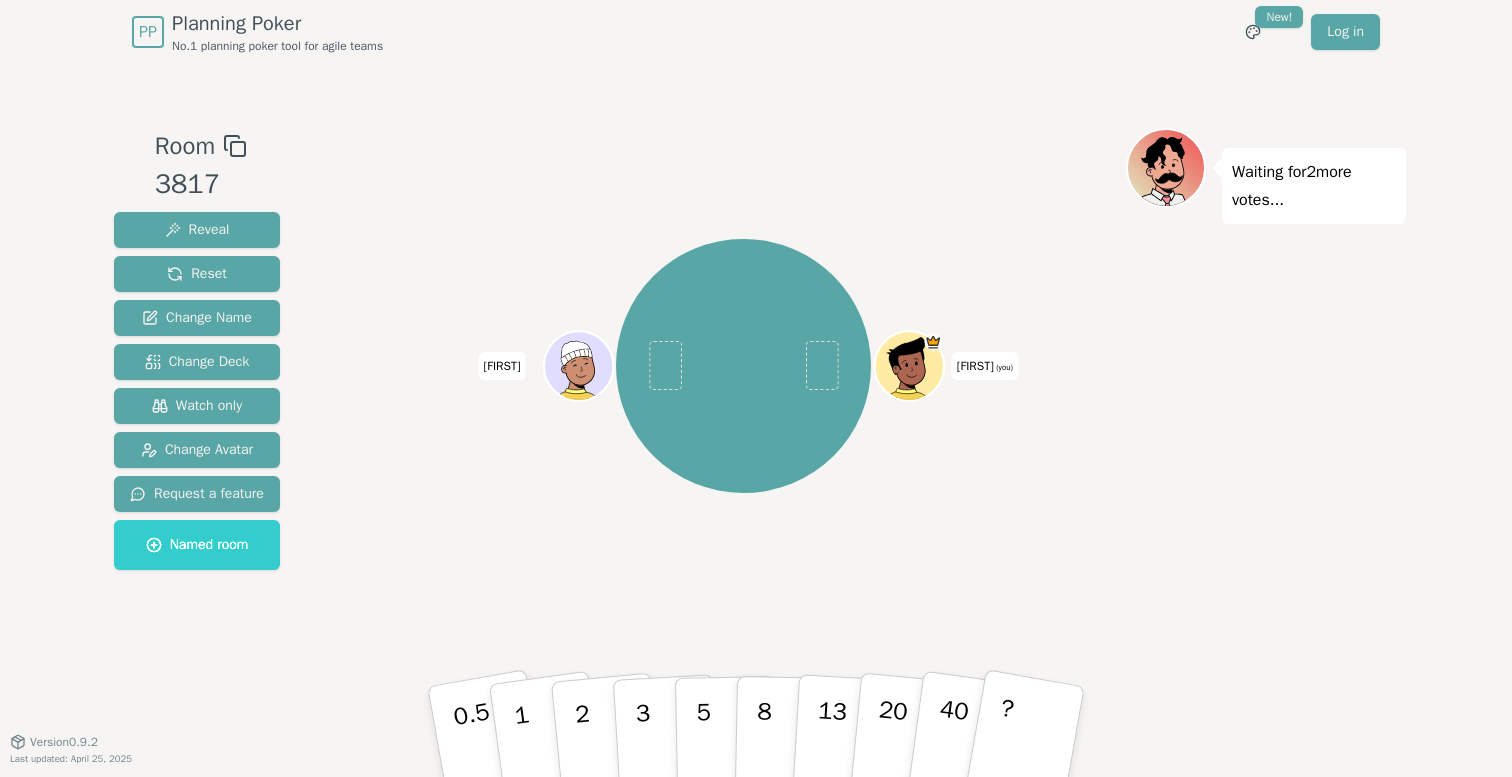 scroll, scrollTop: 0, scrollLeft: 0, axis: both 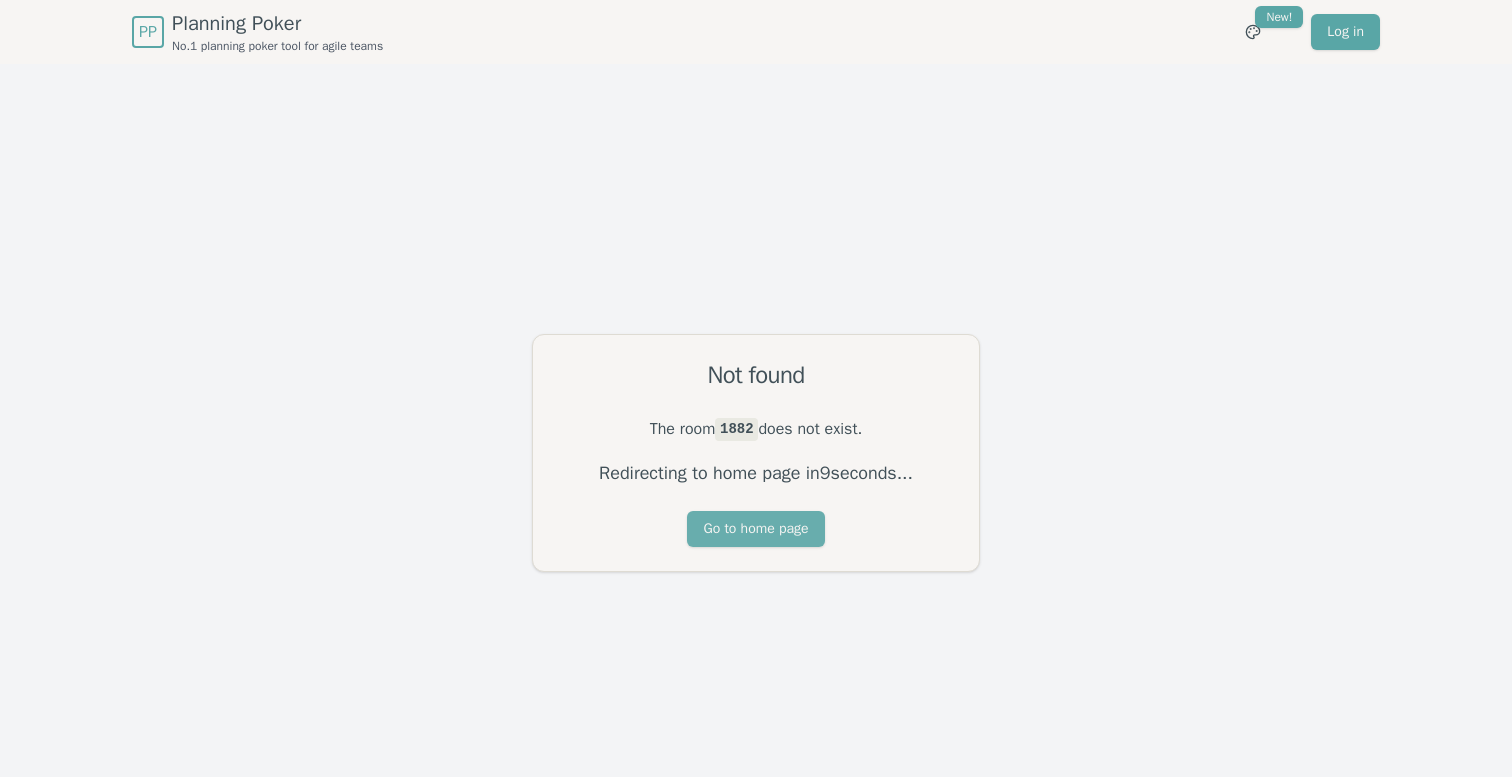 click on "Go to home page" at bounding box center [755, 529] 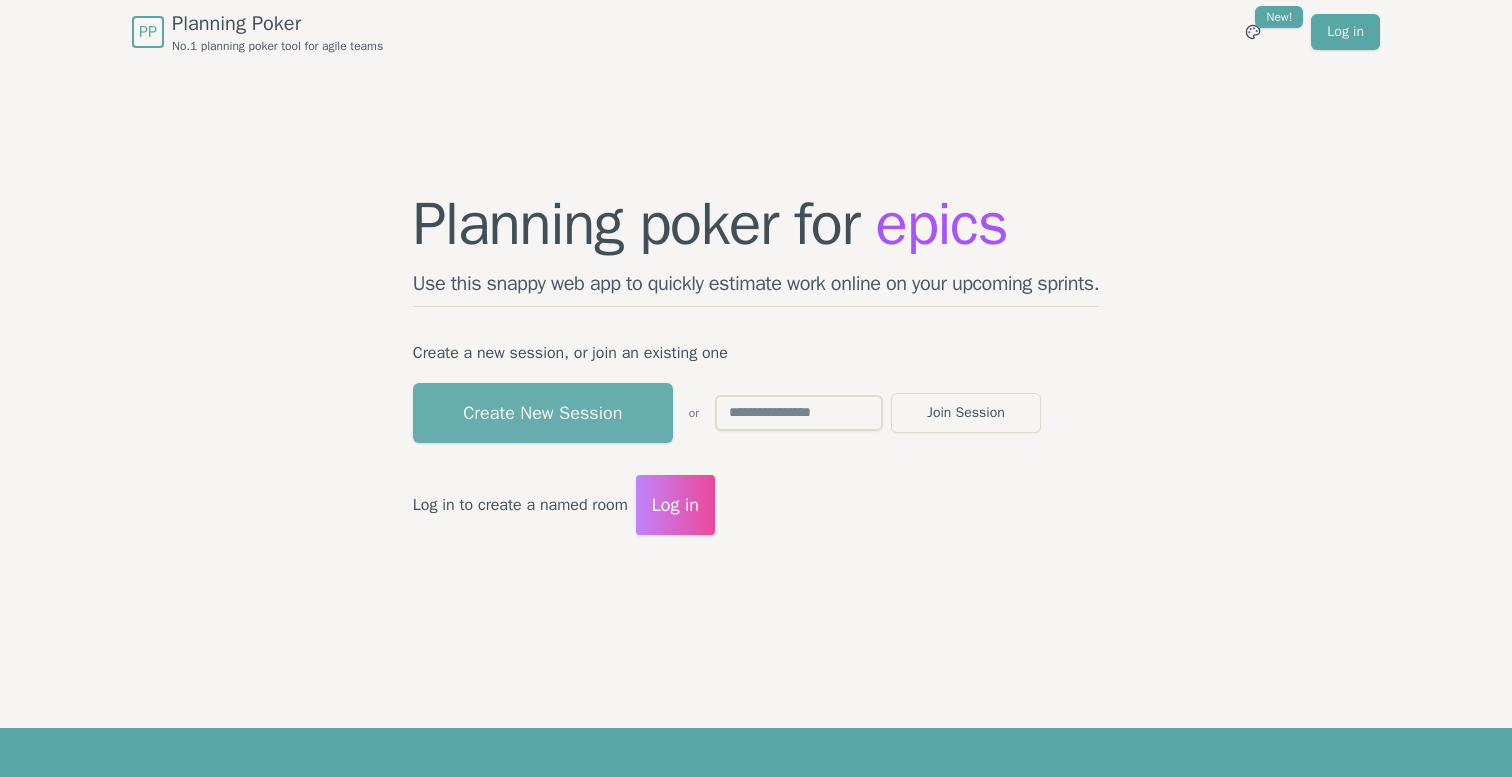 click on "Create New Session" at bounding box center [543, 413] 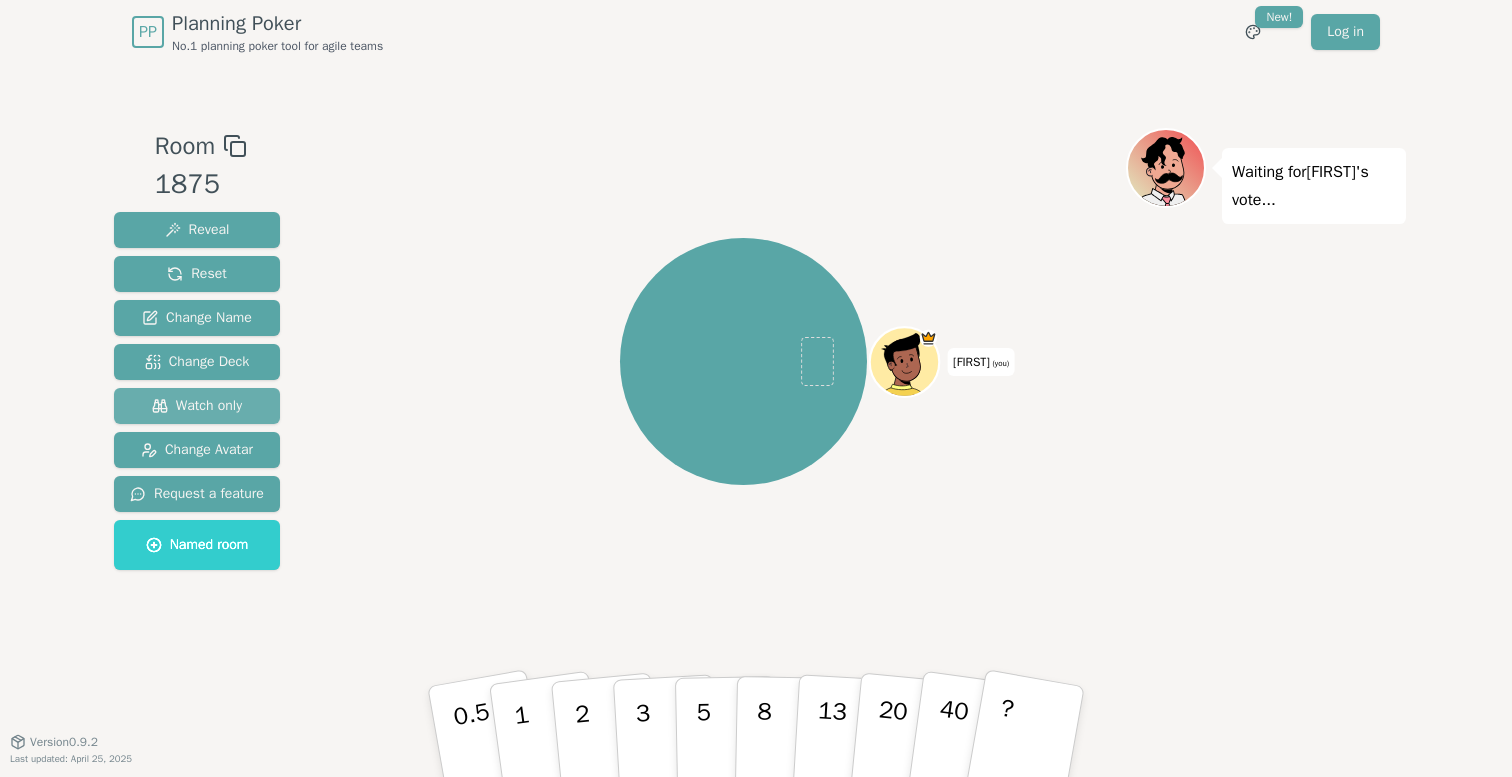 click on "Watch only" at bounding box center [197, 406] 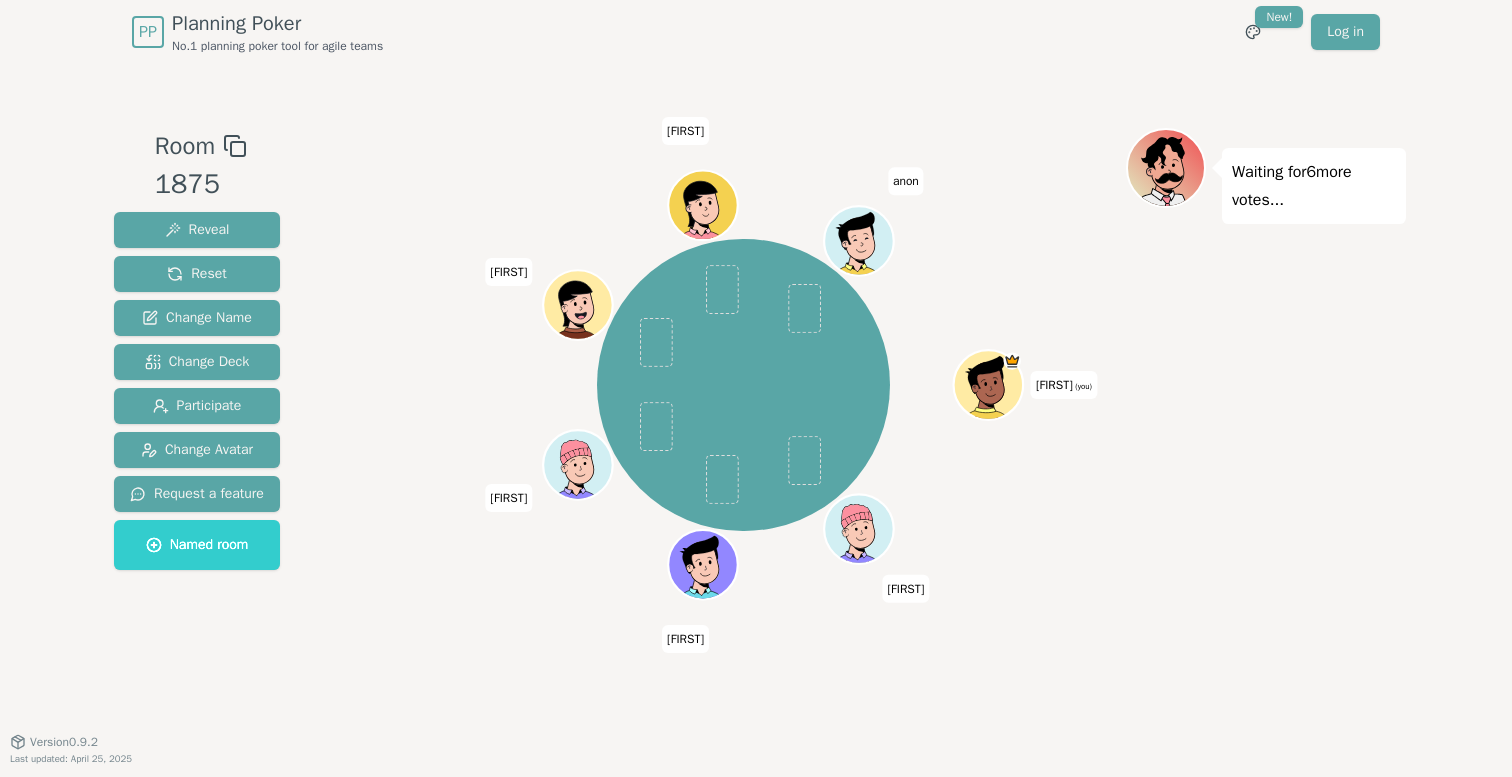 click on "Pooja   (you) asad Sheeba Amr samir shahbaz anon" at bounding box center [743, 385] 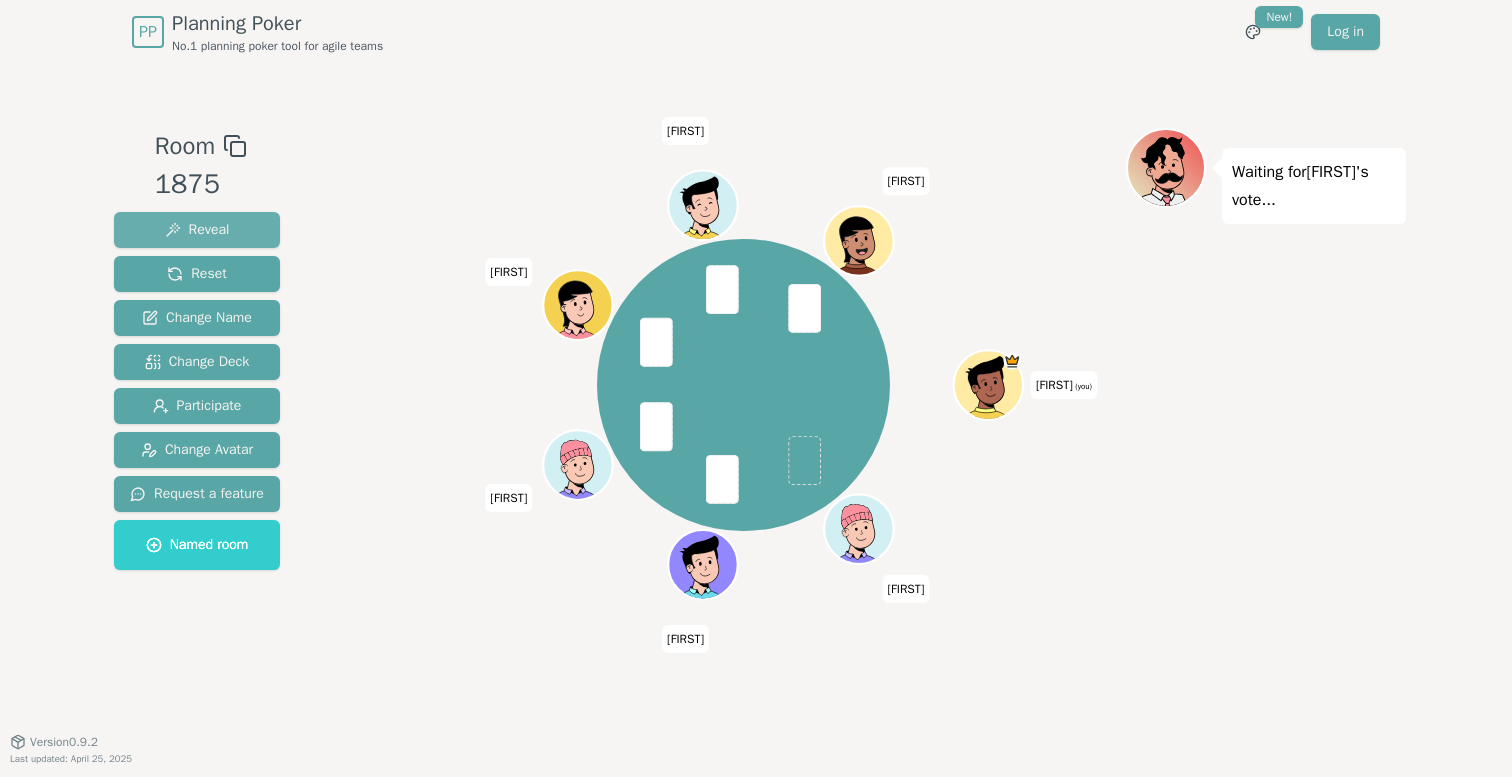 click on "Reveal" at bounding box center (197, 230) 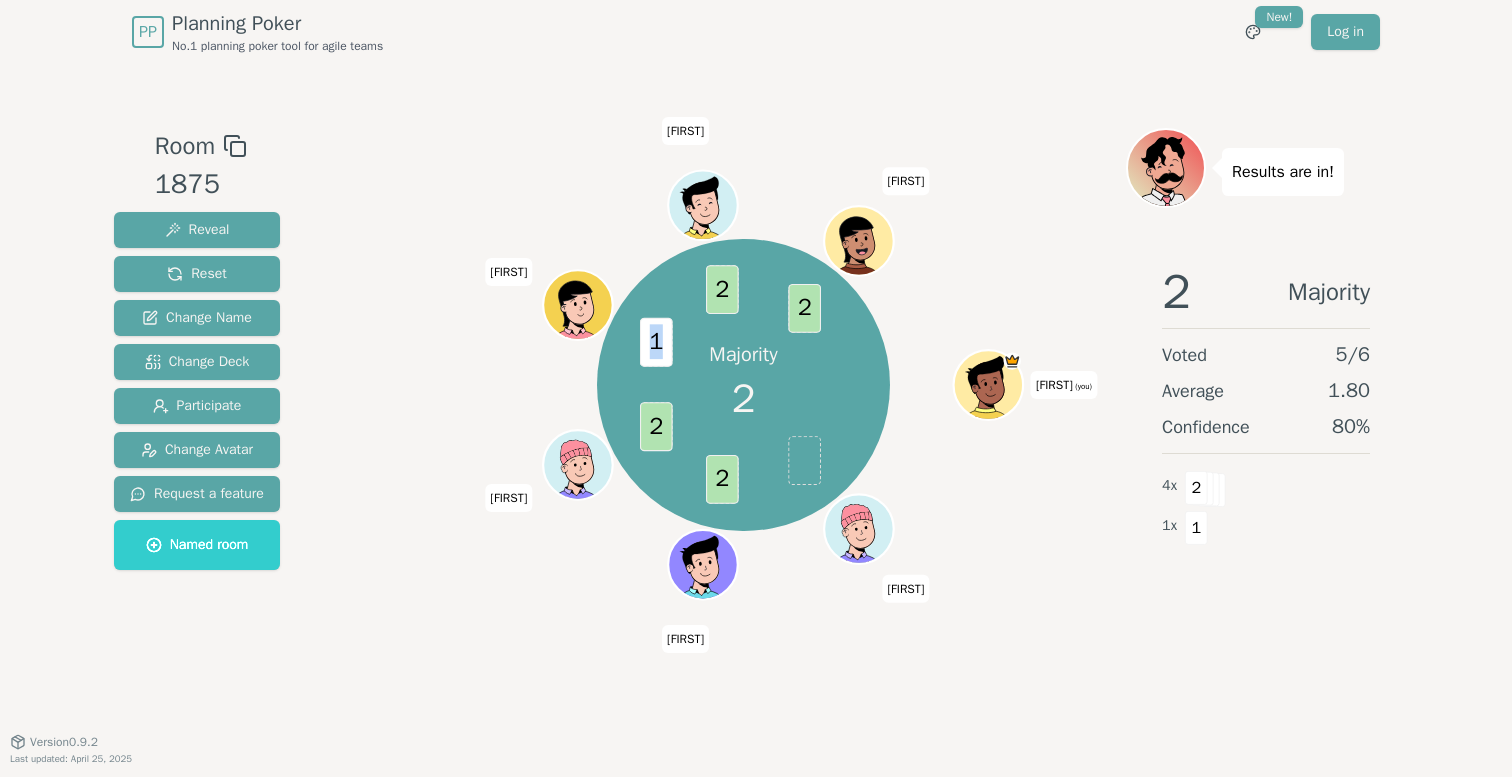 click on "1" at bounding box center [655, 342] 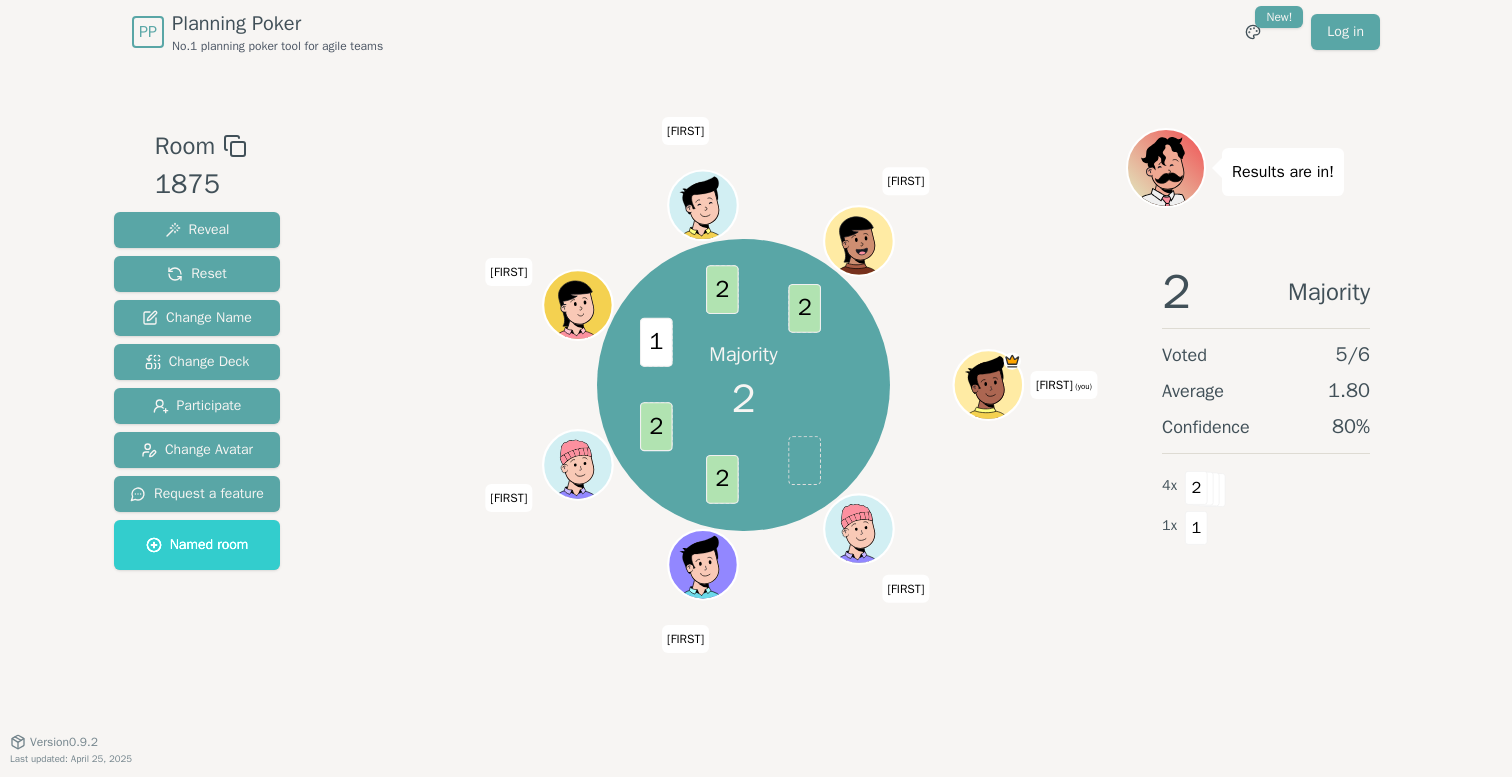 click on "1" at bounding box center [655, 342] 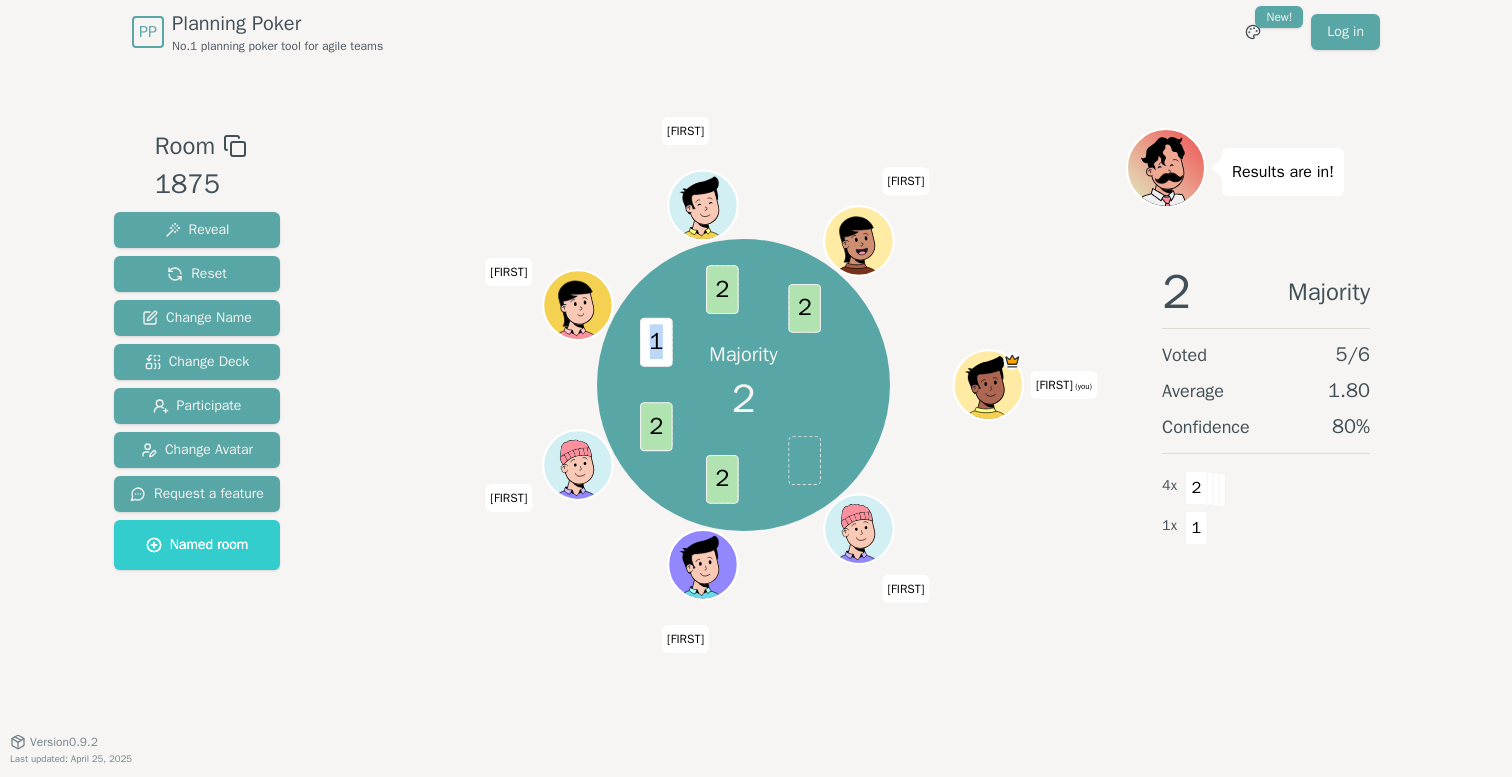 click on "1" at bounding box center [655, 342] 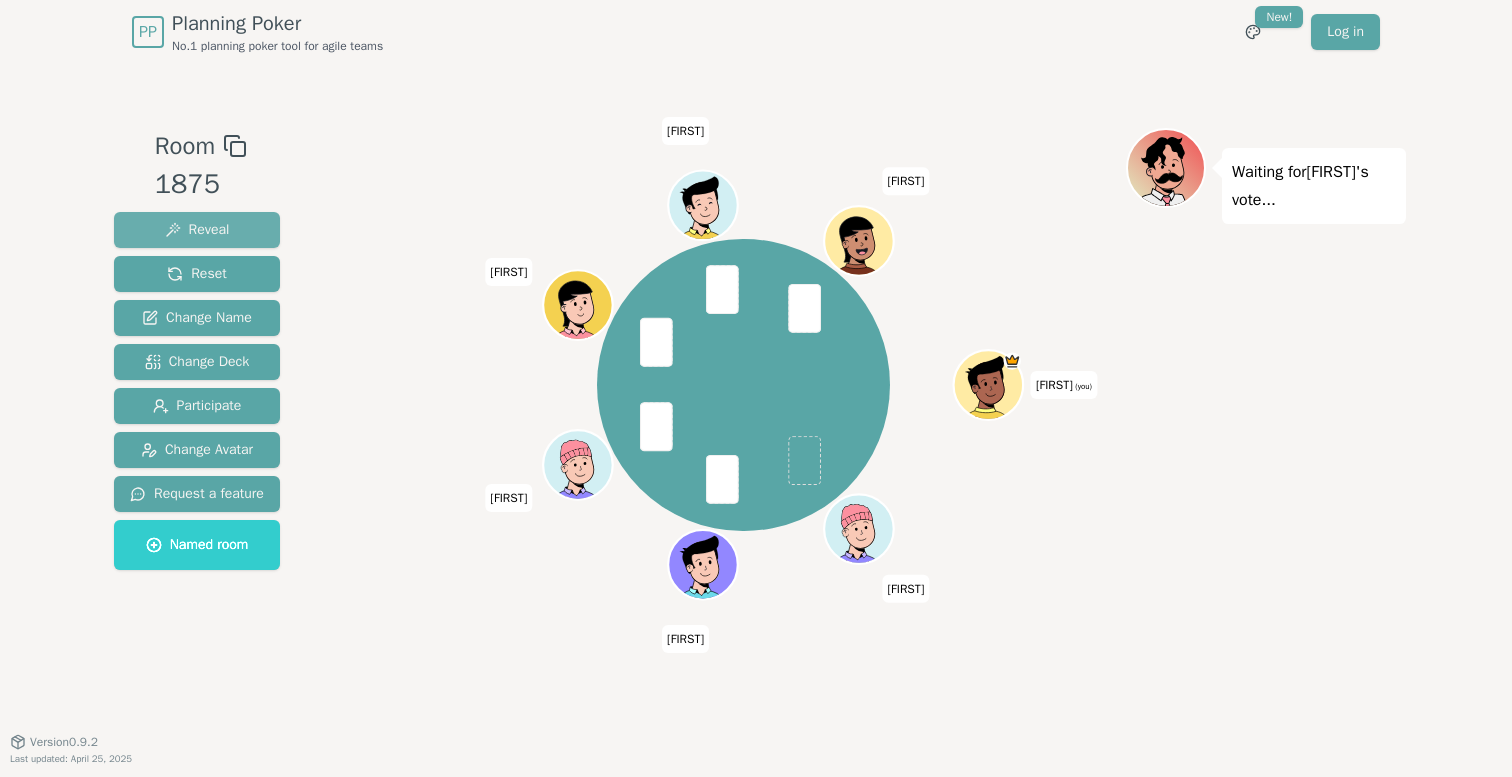 click on "Reveal" at bounding box center (197, 230) 